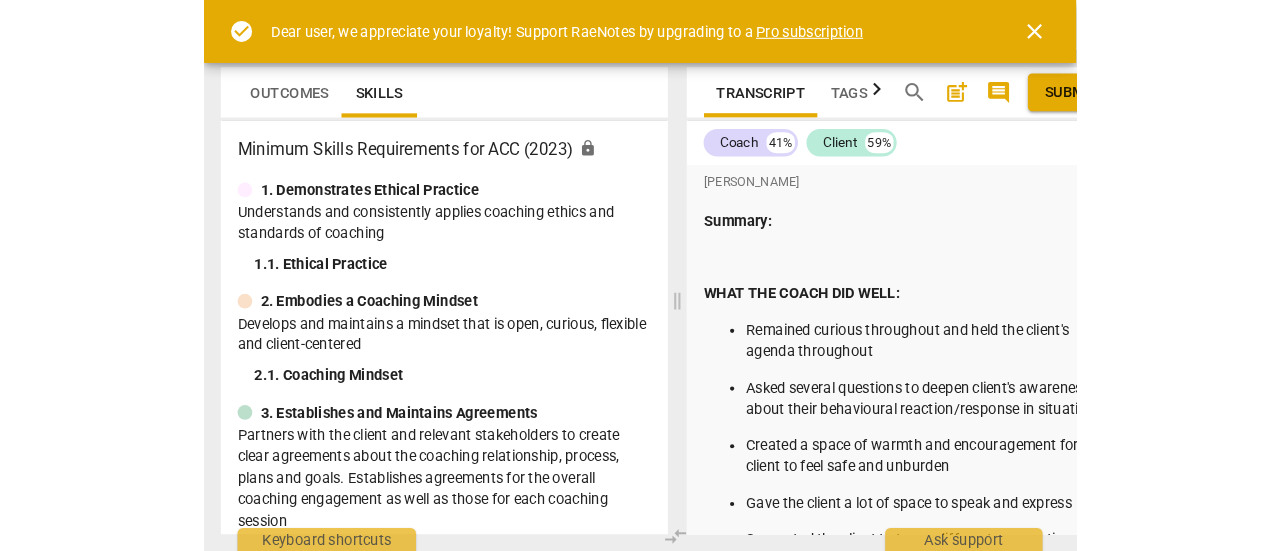 scroll, scrollTop: 0, scrollLeft: 0, axis: both 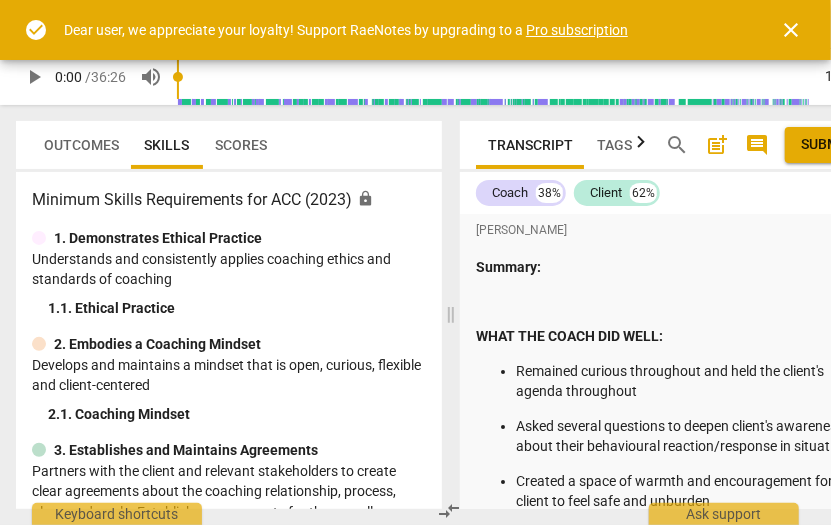 click on "Outcomes" at bounding box center [81, 145] 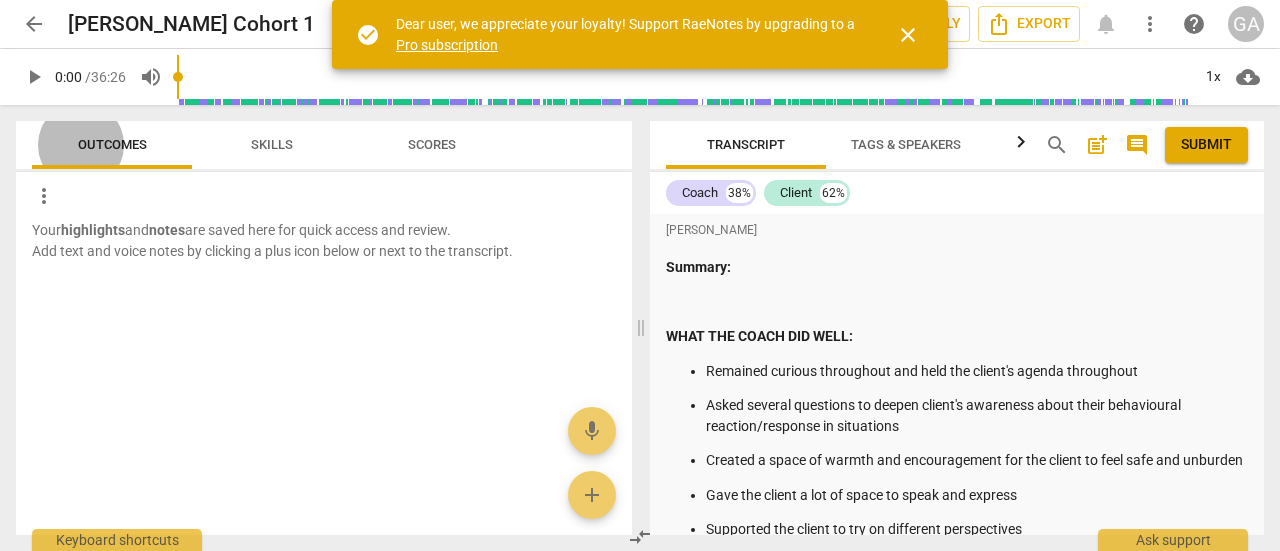 type 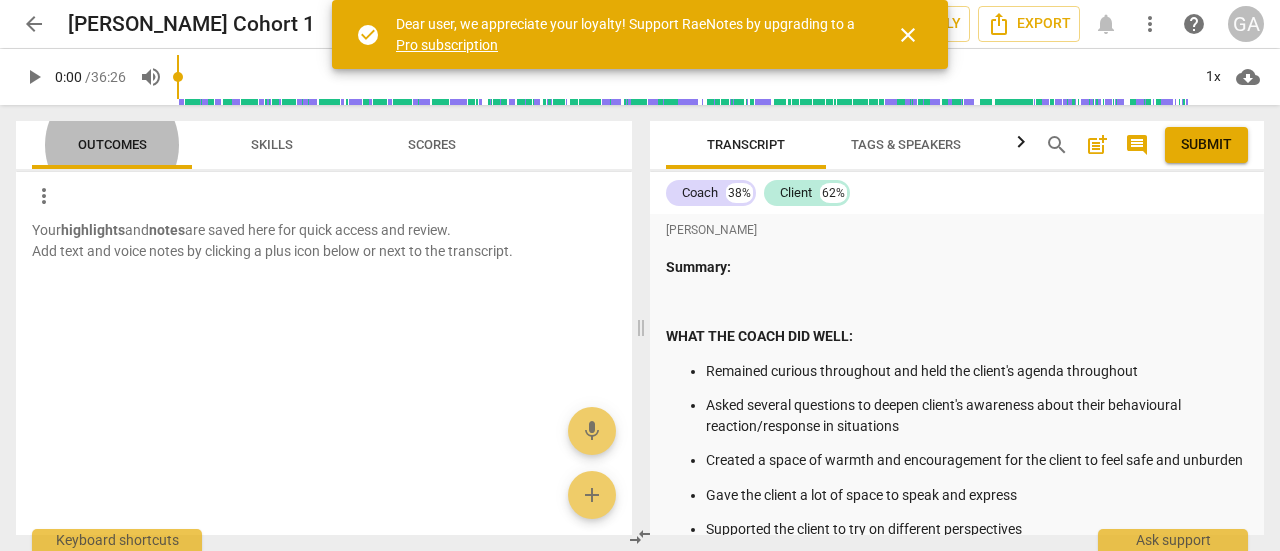 click on "close" at bounding box center [908, 35] 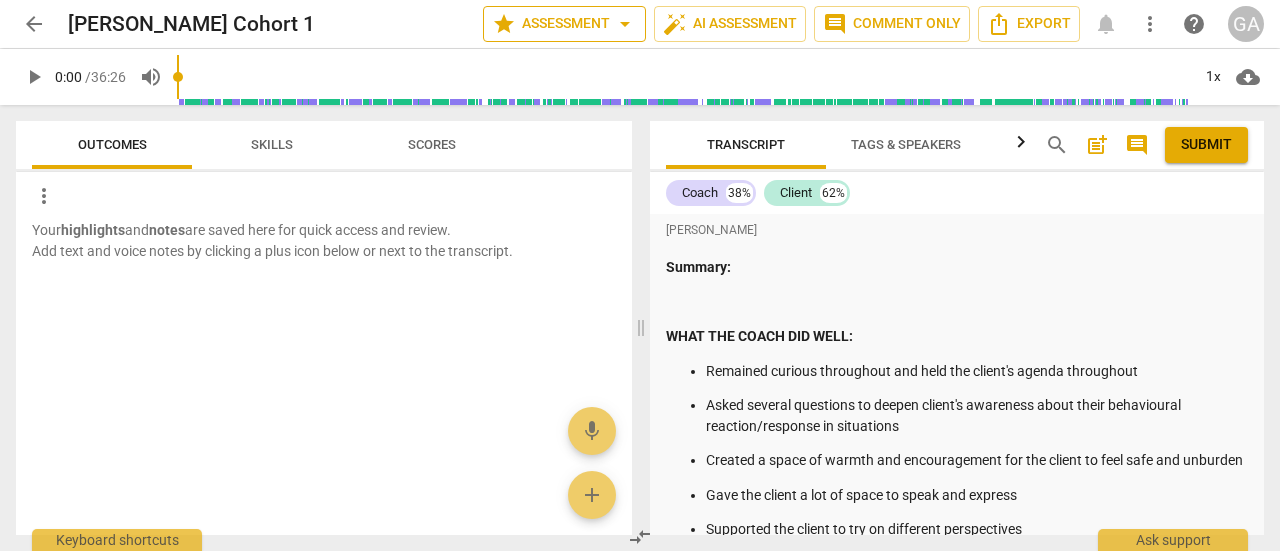 click on "star    Assessment   arrow_drop_down" at bounding box center [564, 24] 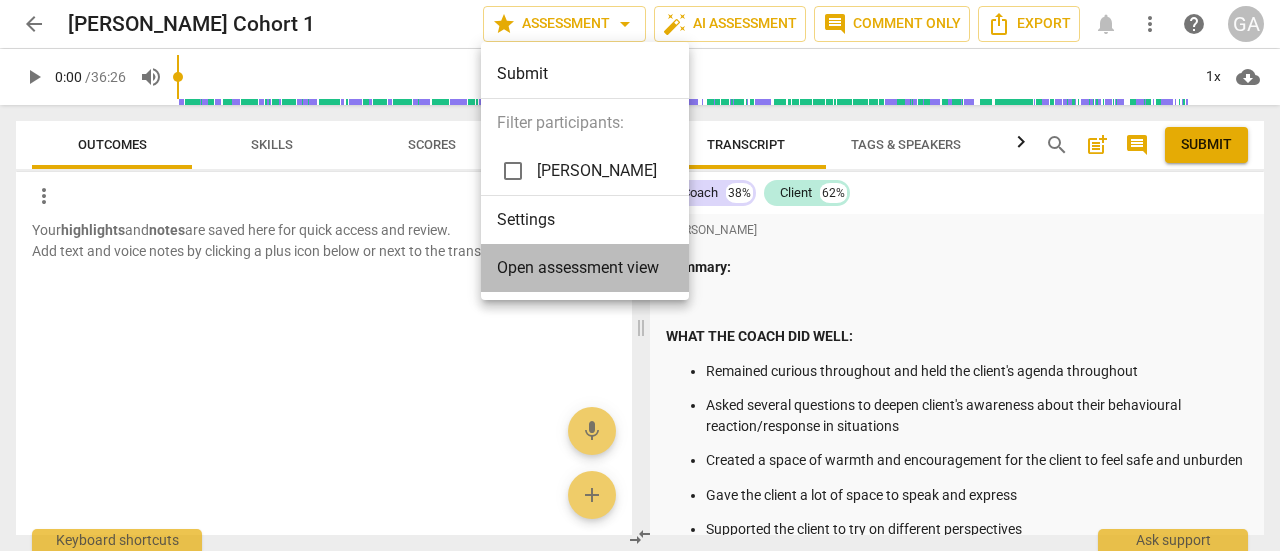 click on "Open assessment view" at bounding box center (578, 268) 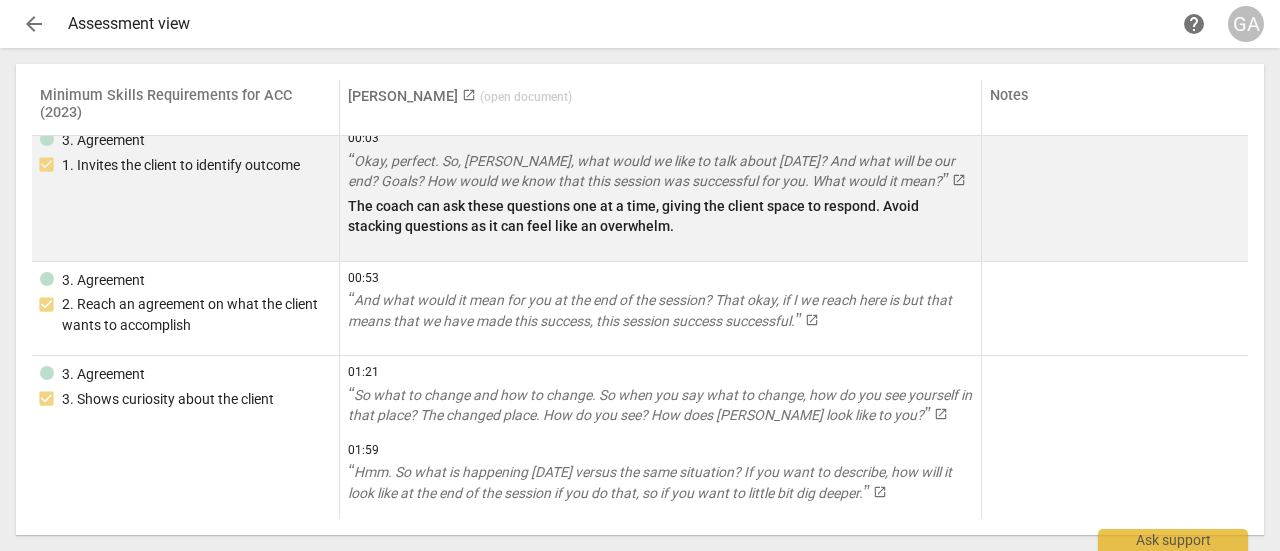 scroll, scrollTop: 0, scrollLeft: 0, axis: both 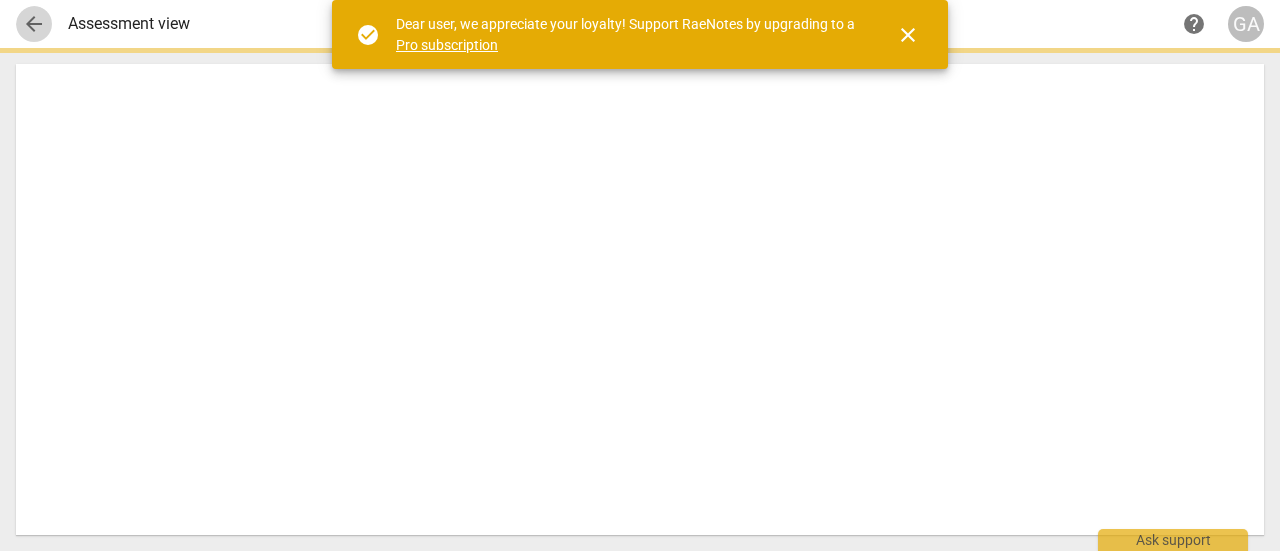 click on "arrow_back" at bounding box center [34, 24] 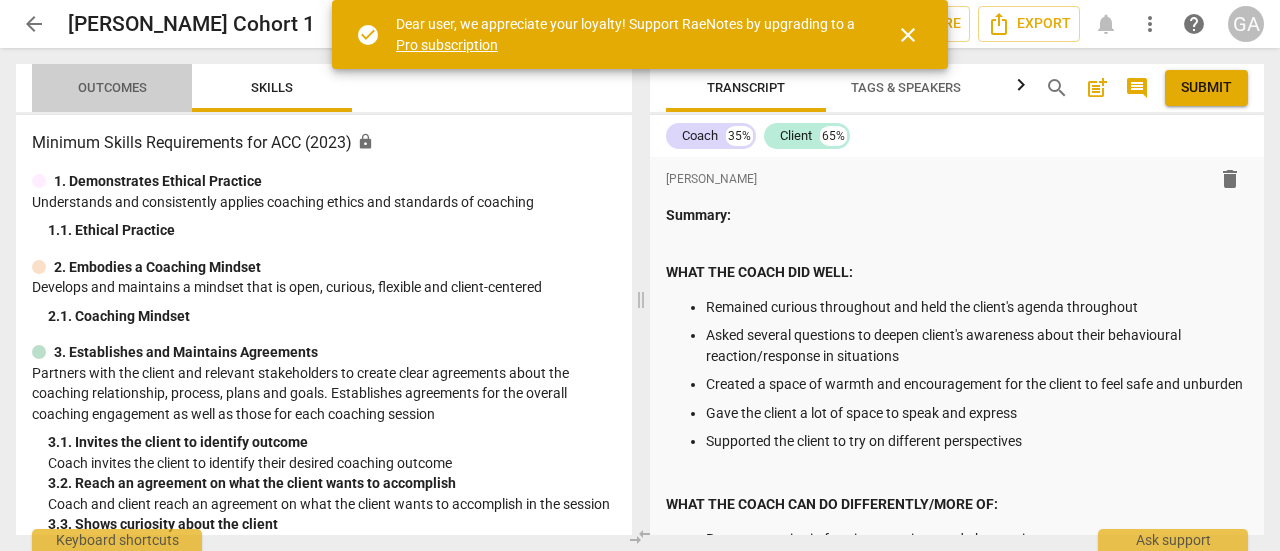 click on "Outcomes" at bounding box center (112, 87) 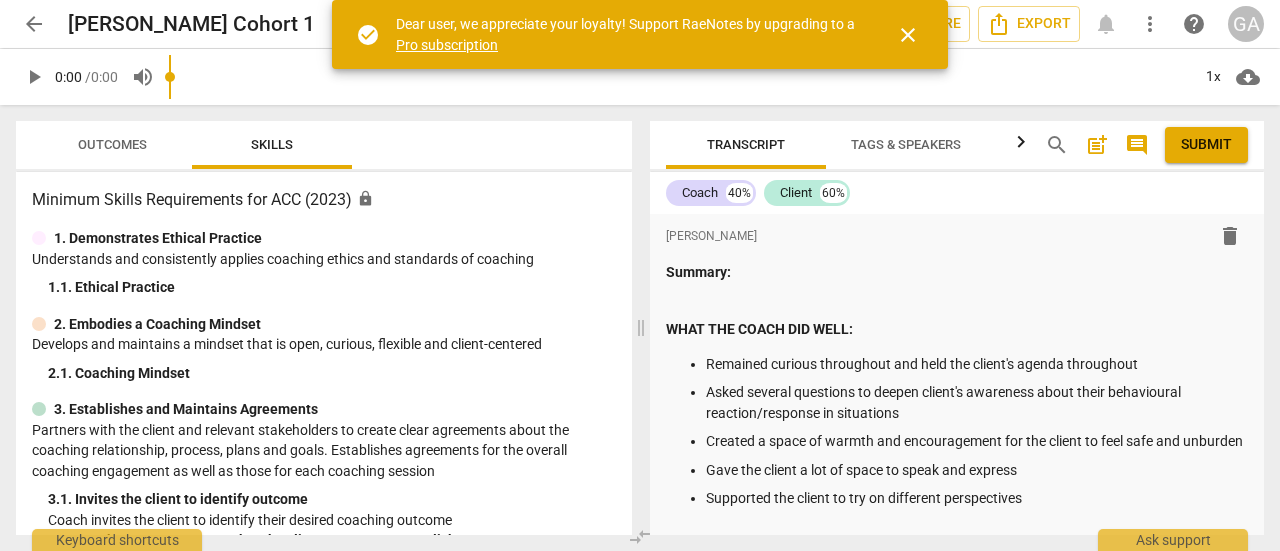click on "0:00   /  0:00" at bounding box center [86, 77] 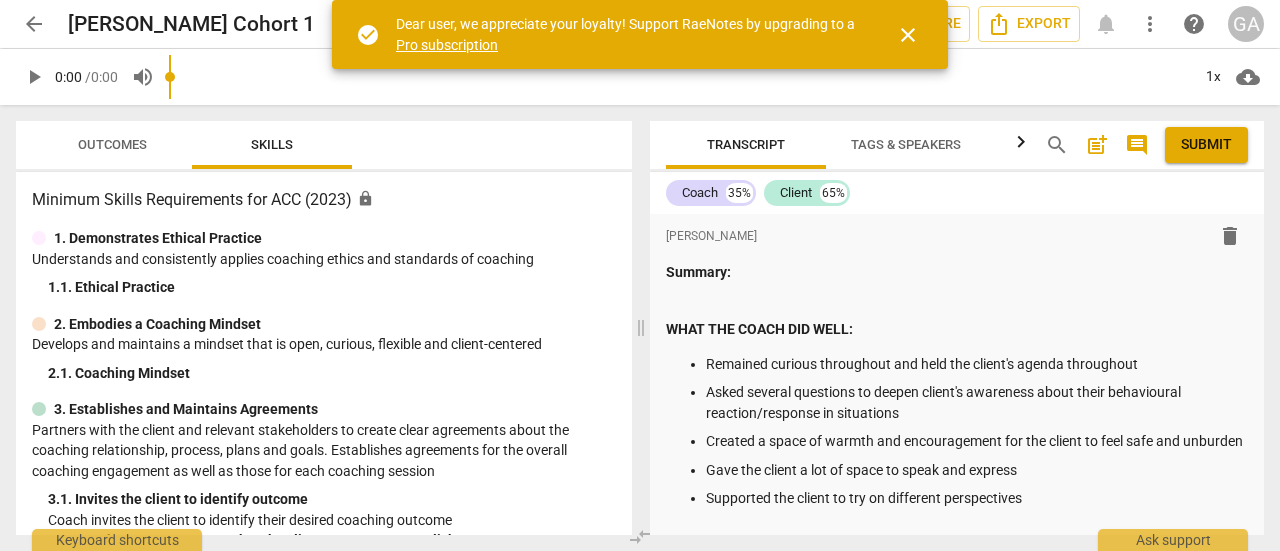 click on "Outcomes" at bounding box center [112, 144] 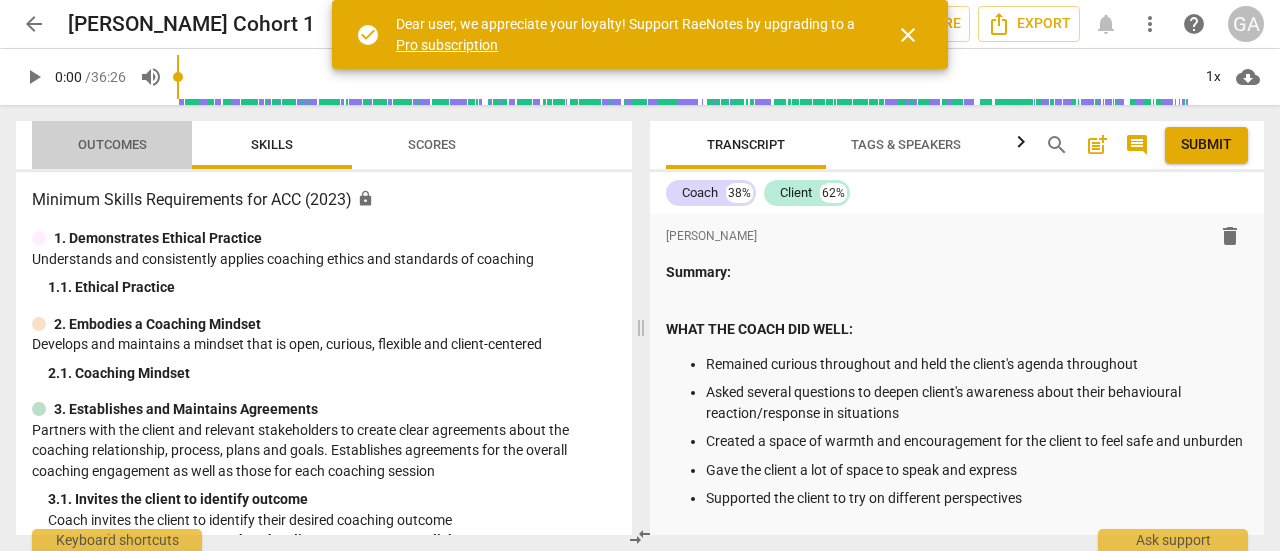 click on "Outcomes" at bounding box center (112, 144) 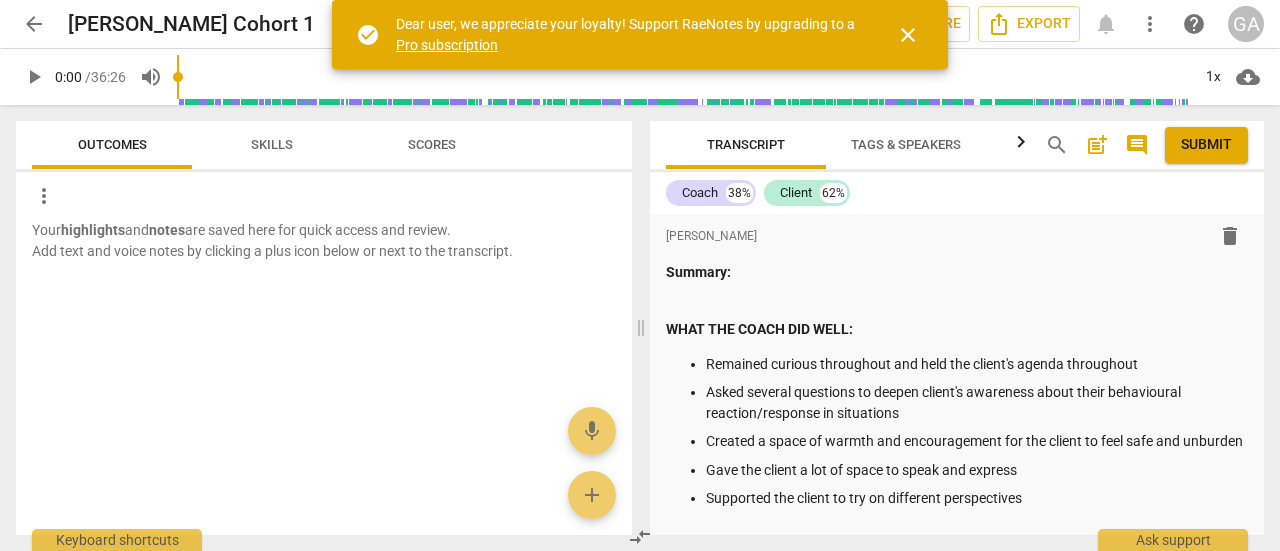 type 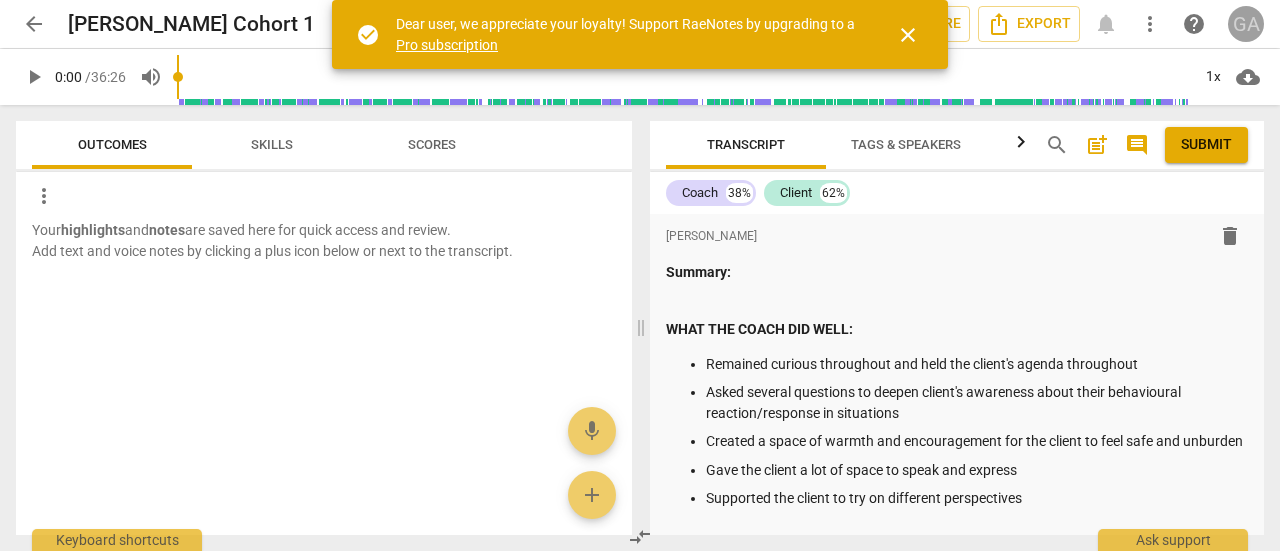 click on "GA" at bounding box center [1246, 24] 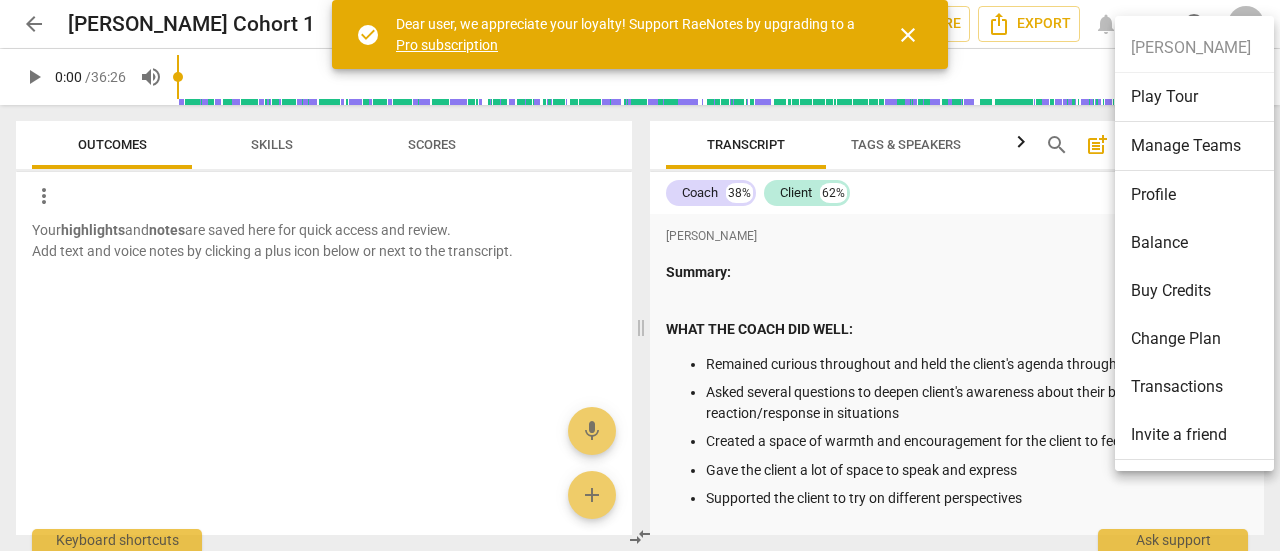 click on "close" at bounding box center [908, 35] 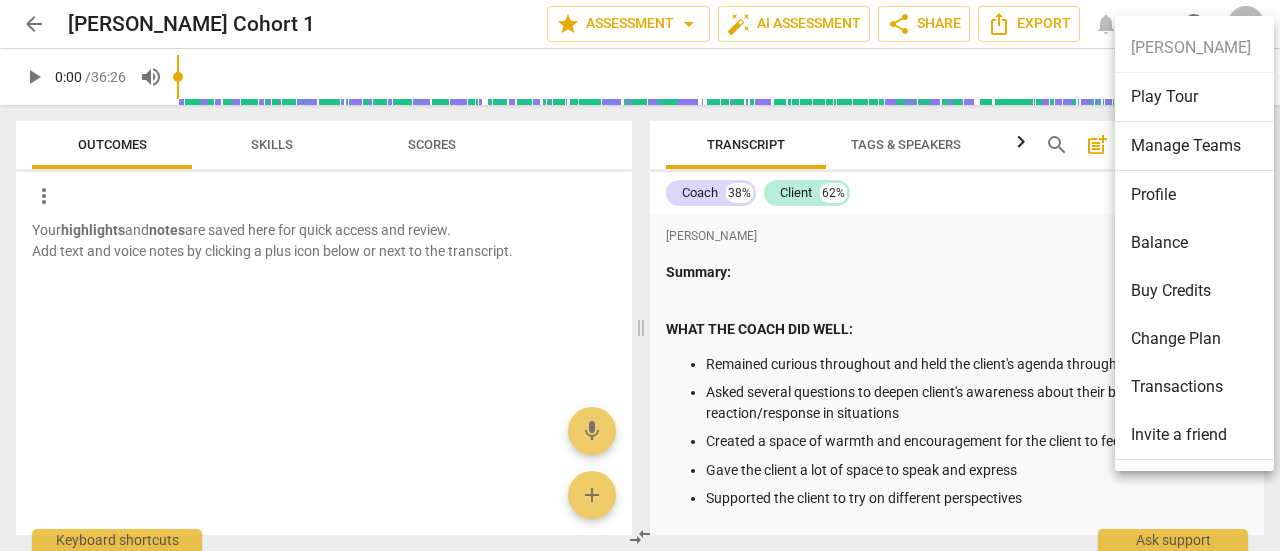 click at bounding box center (640, 275) 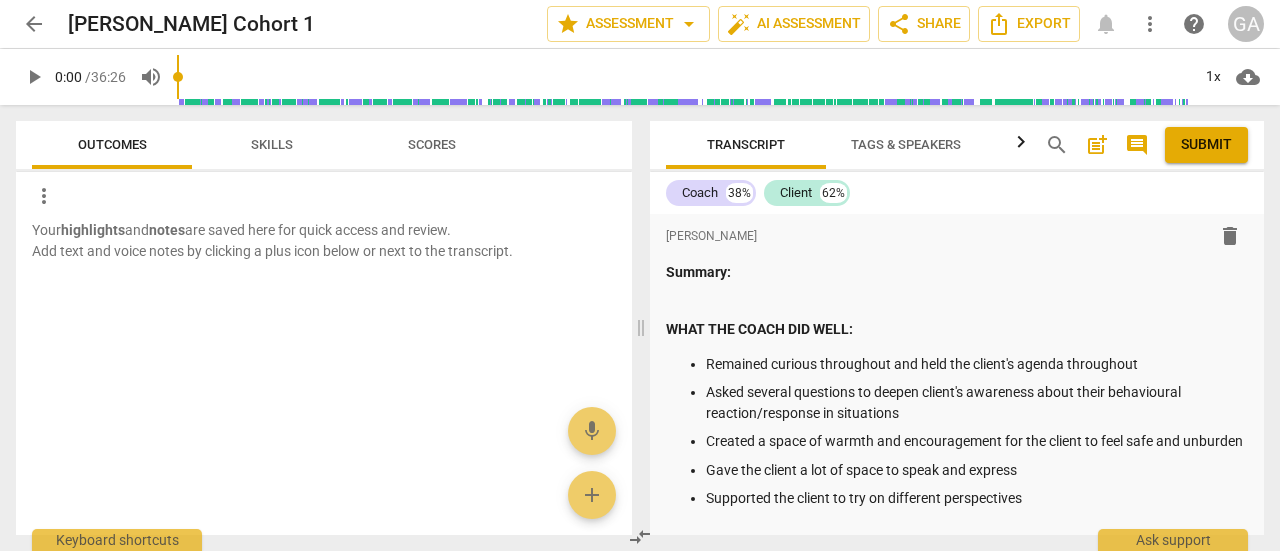 click on "Skills" at bounding box center [272, 144] 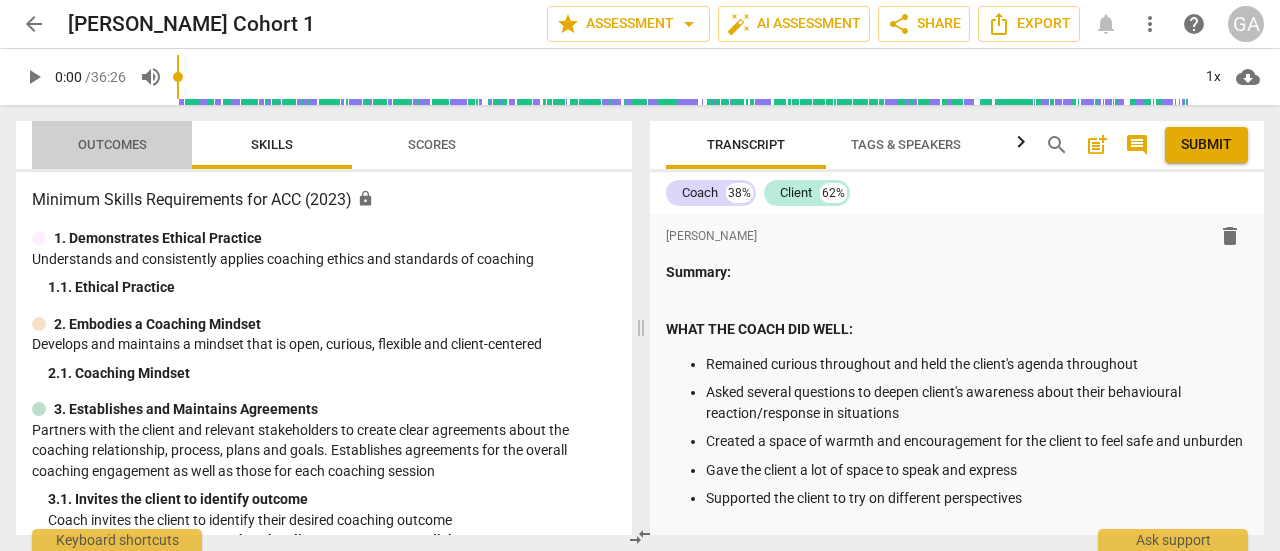 click on "Outcomes" at bounding box center (112, 145) 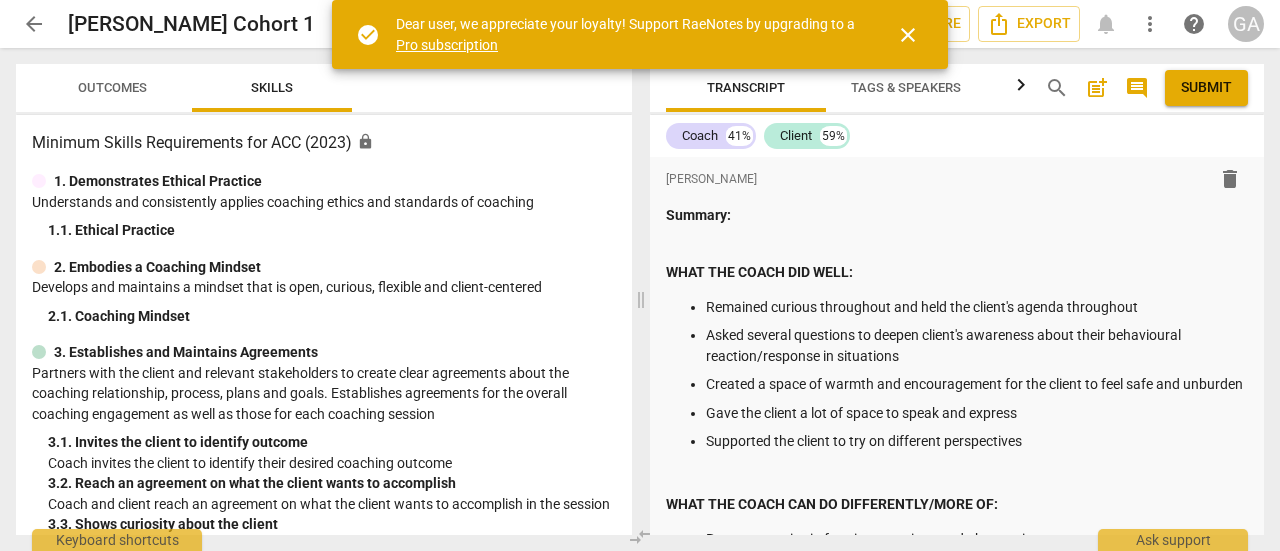 click on "arrow_back Sonali Swasth Cohort 1 edit star    Assessment   arrow_drop_down auto_fix_high    AI Assessment share    Share    Export notifications more_vert help GA Outcomes Skills Minimum Skills Requirements for ACC (2023) lock 1. Demonstrates Ethical Practice Understands and consistently applies coaching ethics and standards of coaching 1. 1. Ethical Practice 2. Embodies a Coaching Mindset Develops and maintains a mindset that is open, curious, flexible and client-centered 2. 1. Coaching Mindset 3. Establishes and Maintains Agreements  Partners with the client and relevant stakeholders to create clear agreements about the coaching relationship, process, plans and goals. Establishes agreements for the overall coaching engagement as well as those for each coaching session 3. 1. Invites the client to identify outcome Coach invites the client to identify their desired coaching outcome 3. 2. Reach an agreement on what the client wants to accomplish 3. 3. Shows curiosity about the client 3. 4. 4. 4. 5. 5." at bounding box center [640, 275] 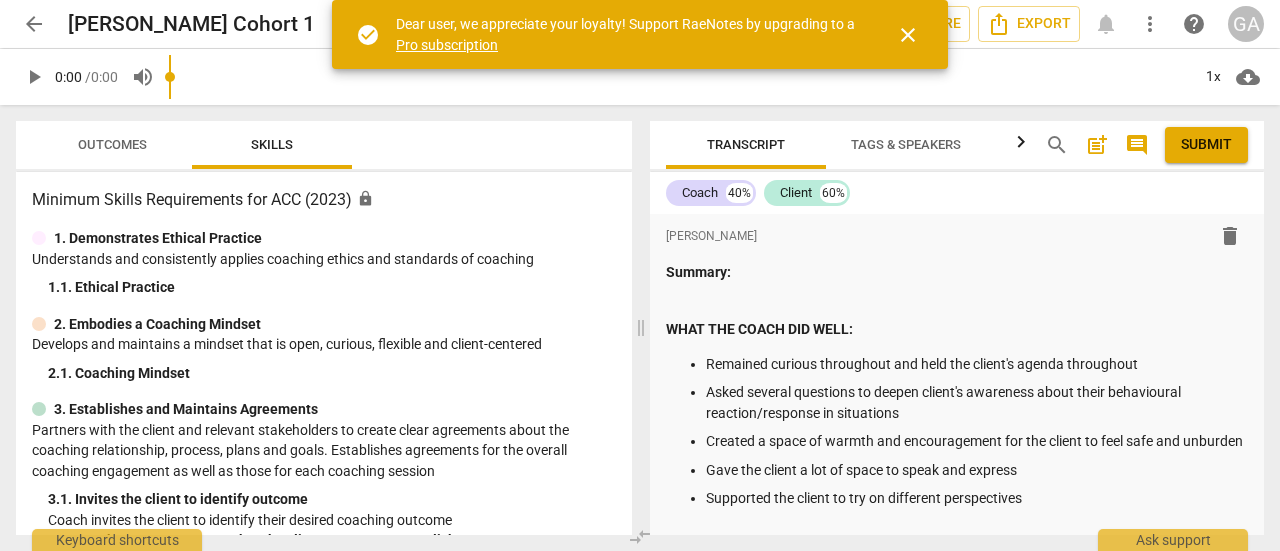 scroll, scrollTop: 0, scrollLeft: 0, axis: both 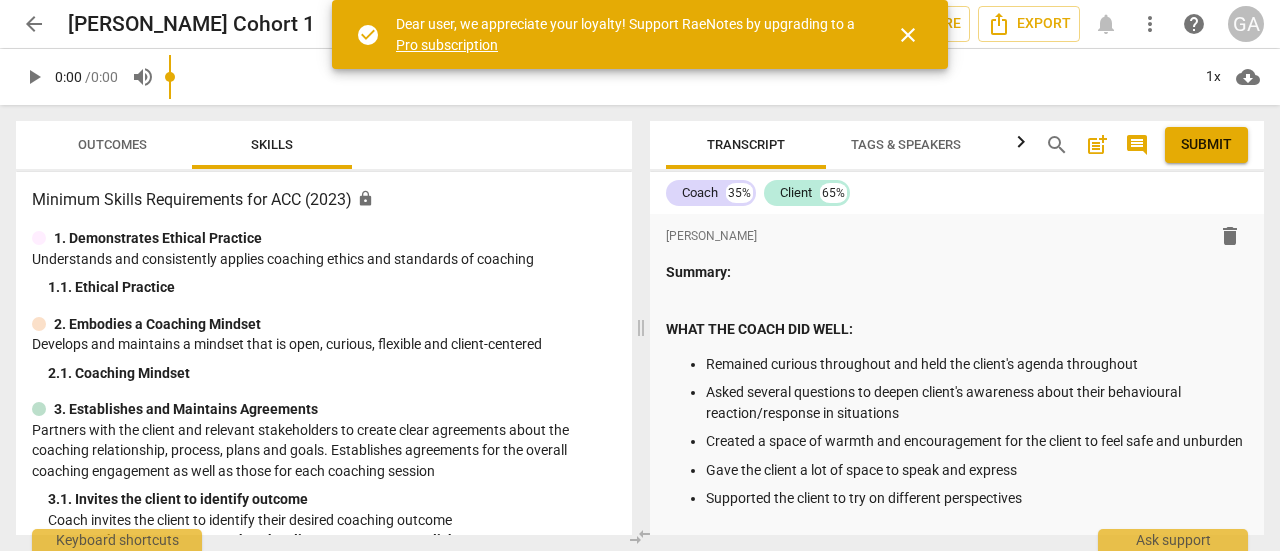type 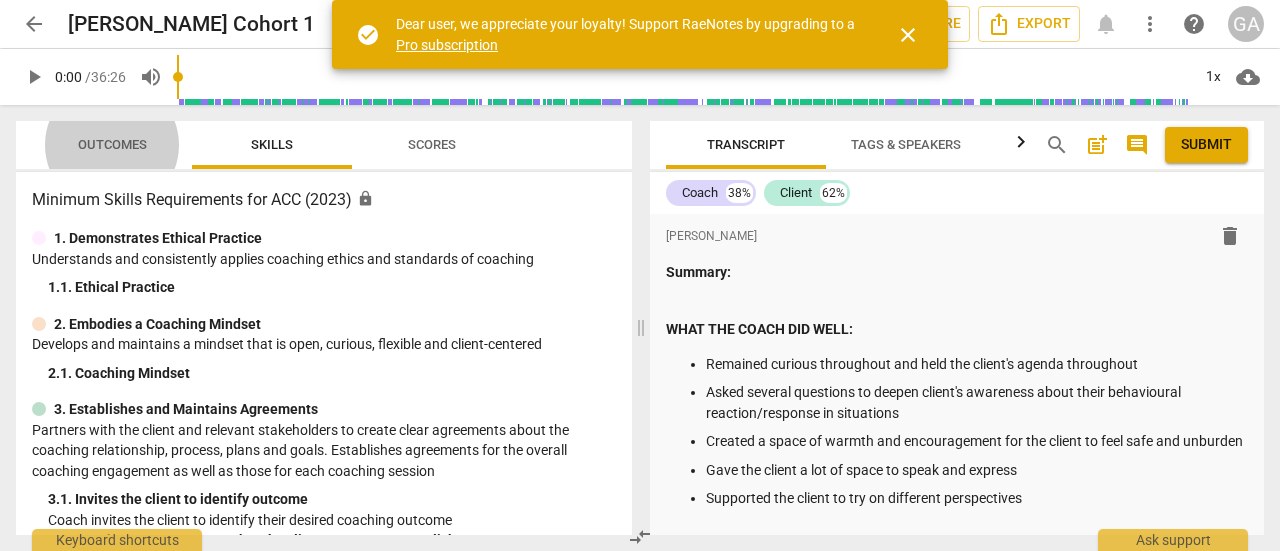 click on "Outcomes" at bounding box center [112, 144] 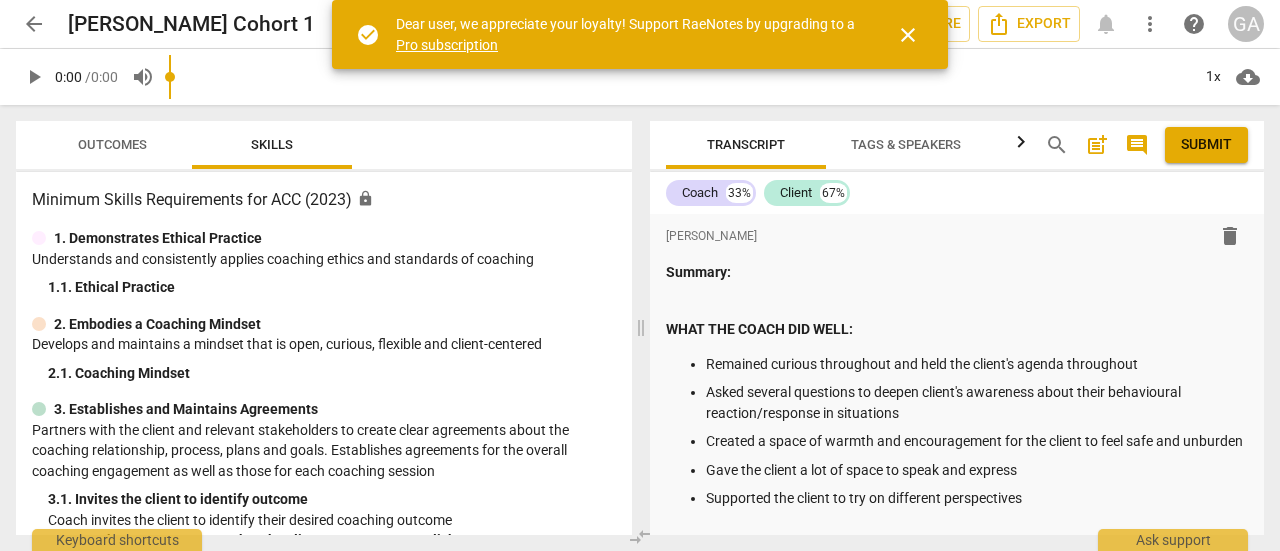 scroll, scrollTop: 0, scrollLeft: 0, axis: both 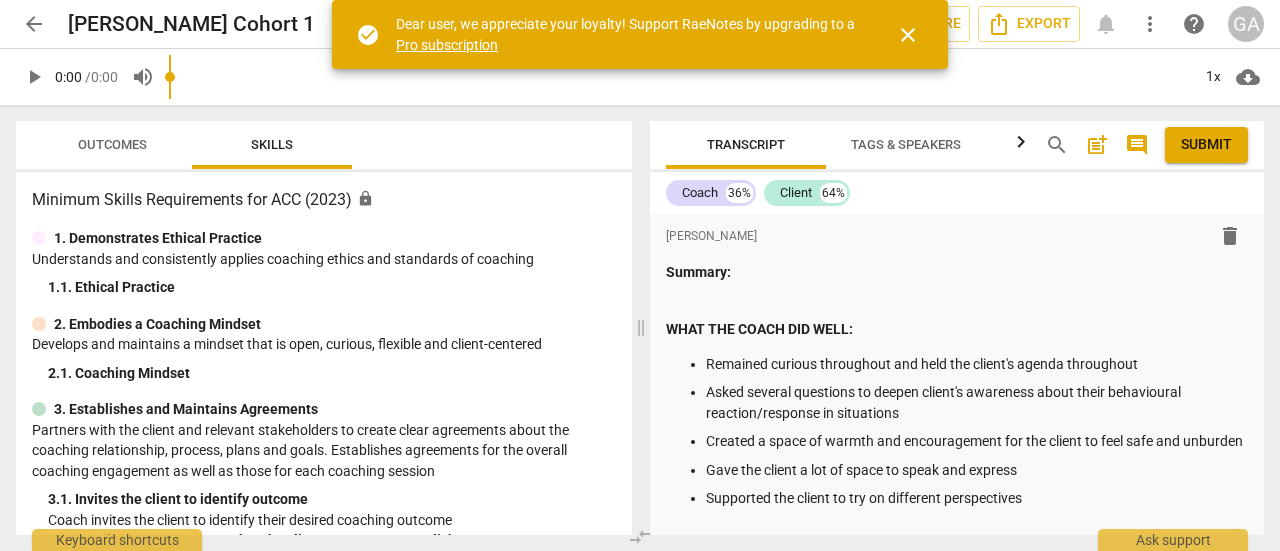 click on "Outcomes" at bounding box center [112, 145] 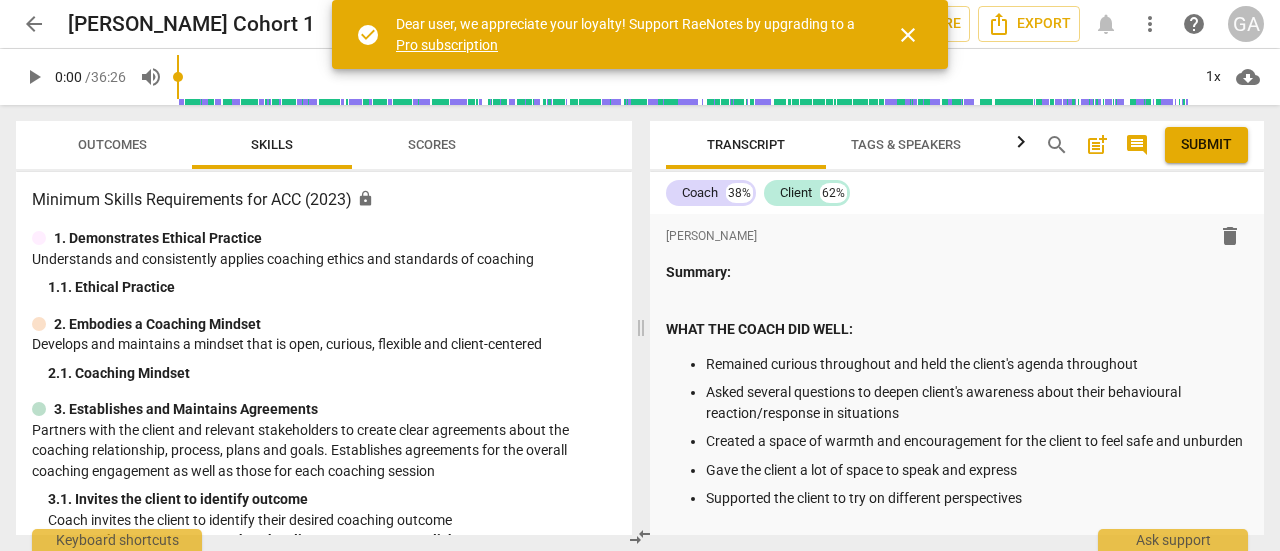 click on "Outcomes" at bounding box center [112, 144] 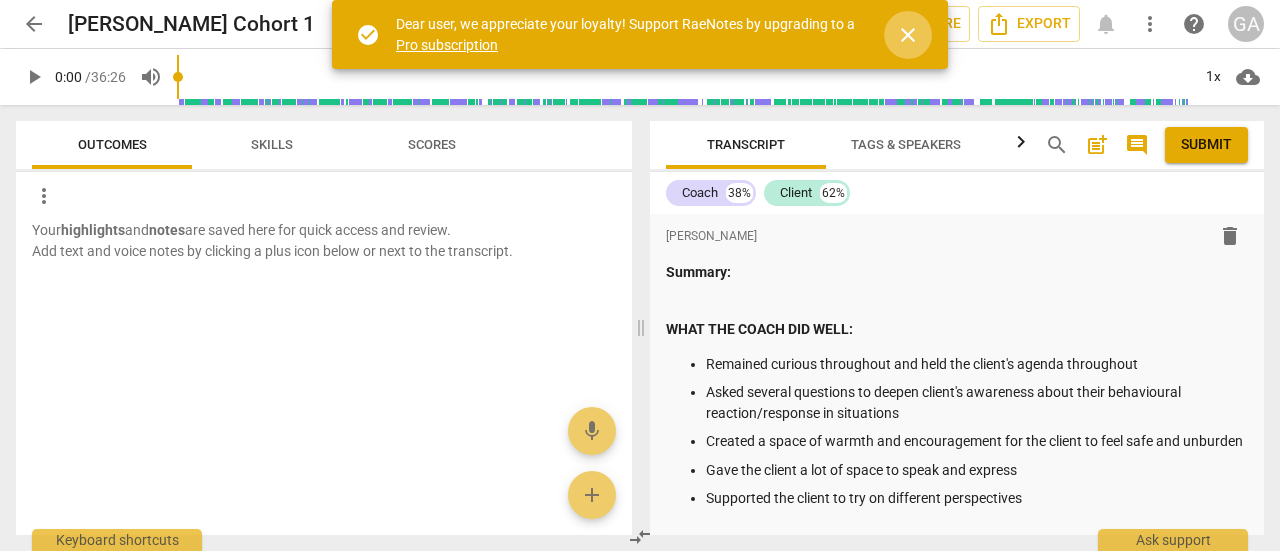 click on "close" at bounding box center [908, 35] 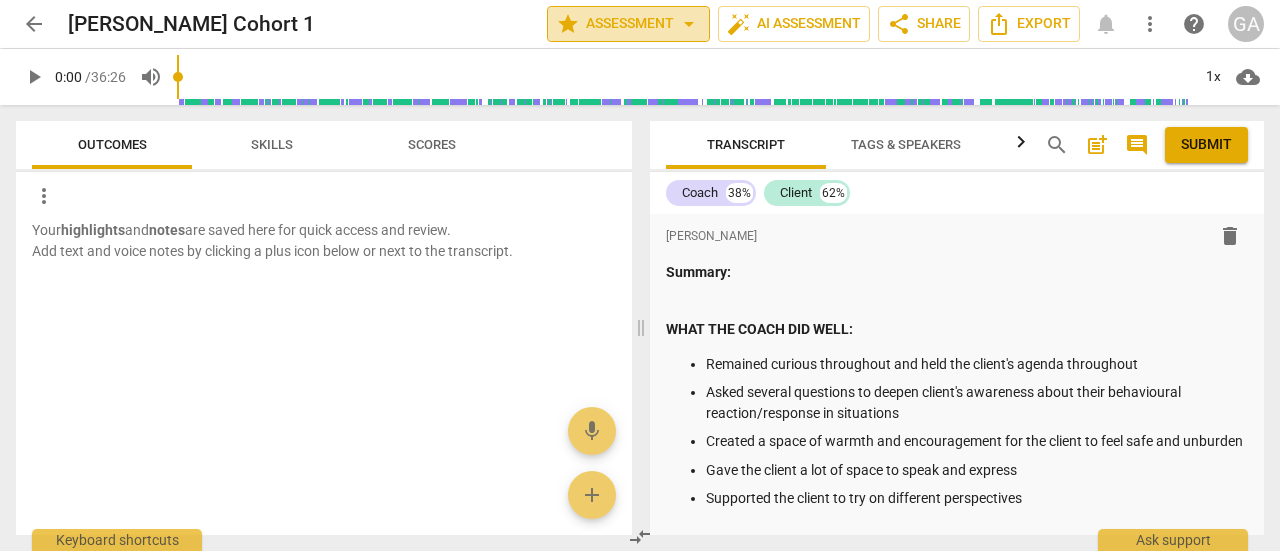 click on "star    Assessment   arrow_drop_down" at bounding box center (628, 24) 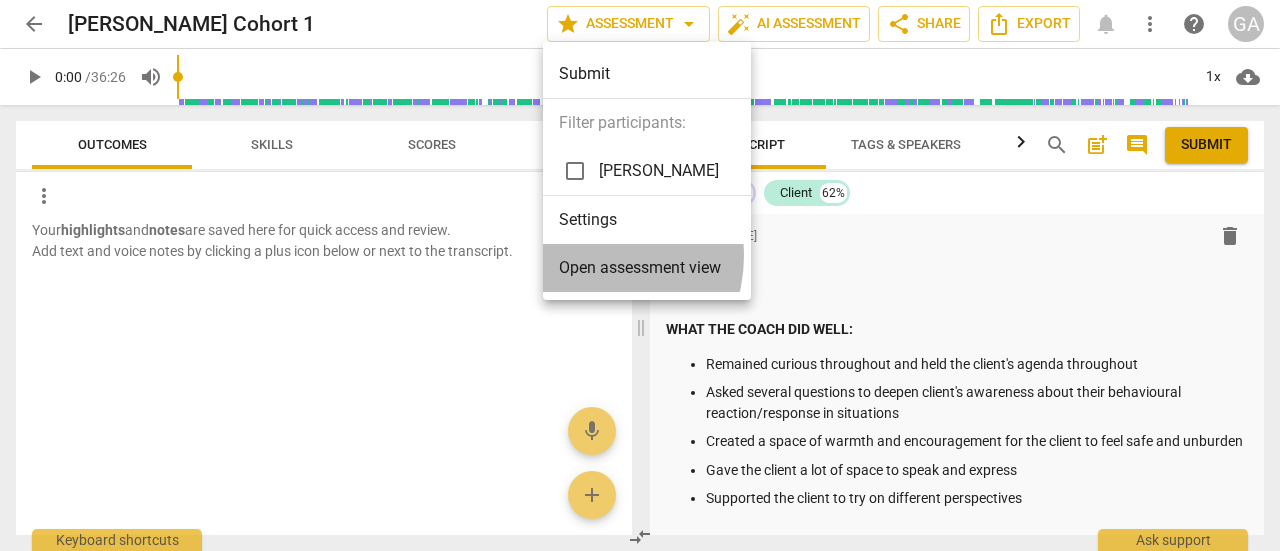 click on "Open assessment view" at bounding box center [640, 268] 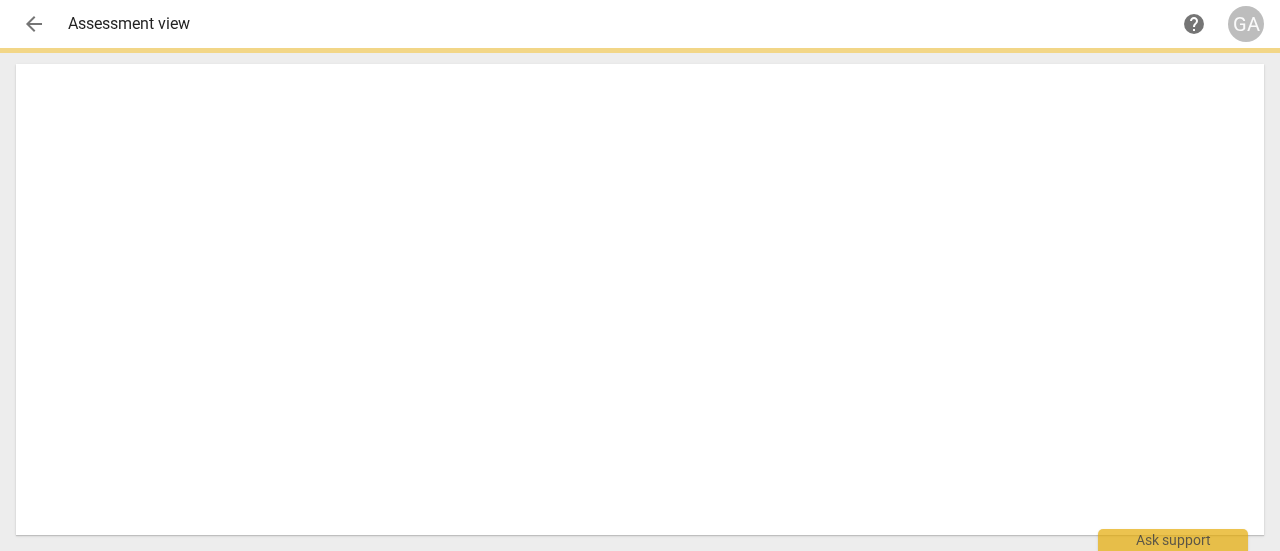 click on "arrow_back" at bounding box center [34, 24] 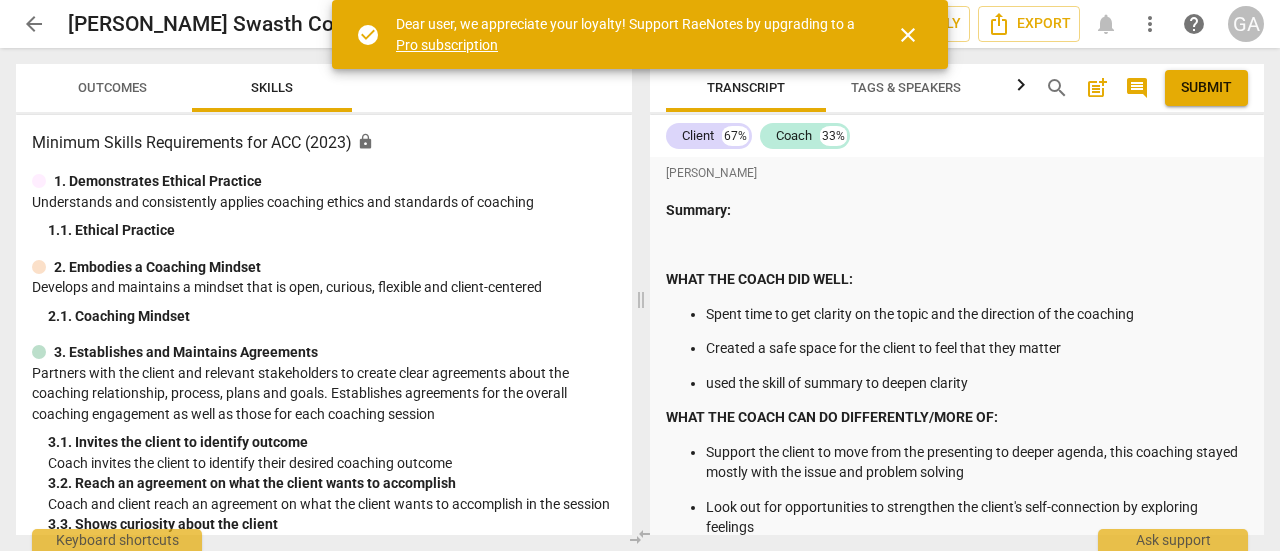 scroll, scrollTop: 0, scrollLeft: 0, axis: both 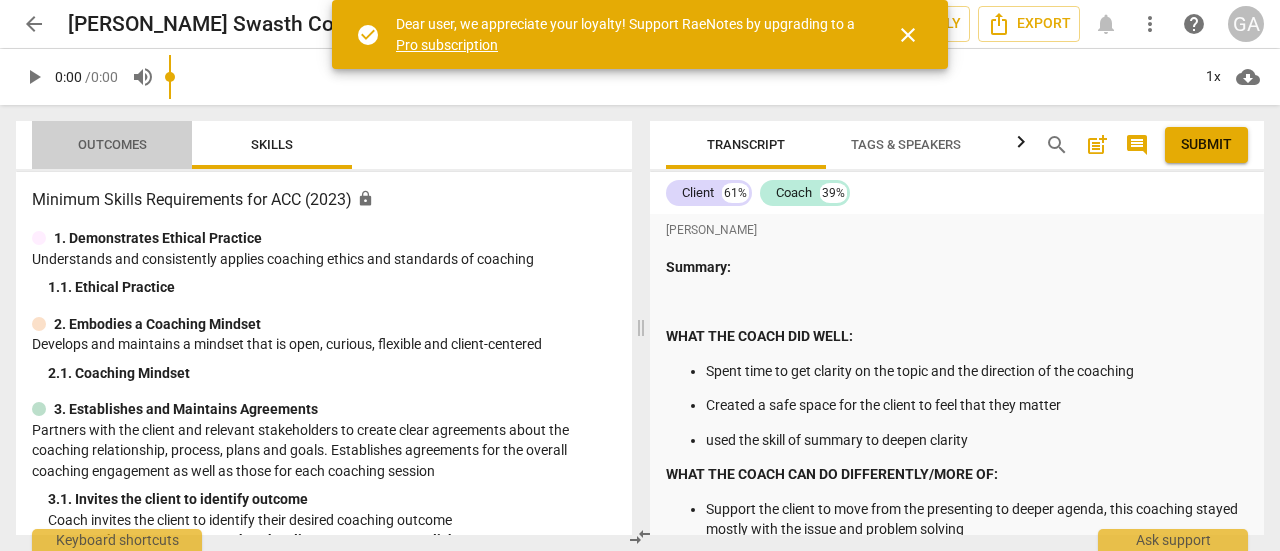 click on "Outcomes" at bounding box center [112, 144] 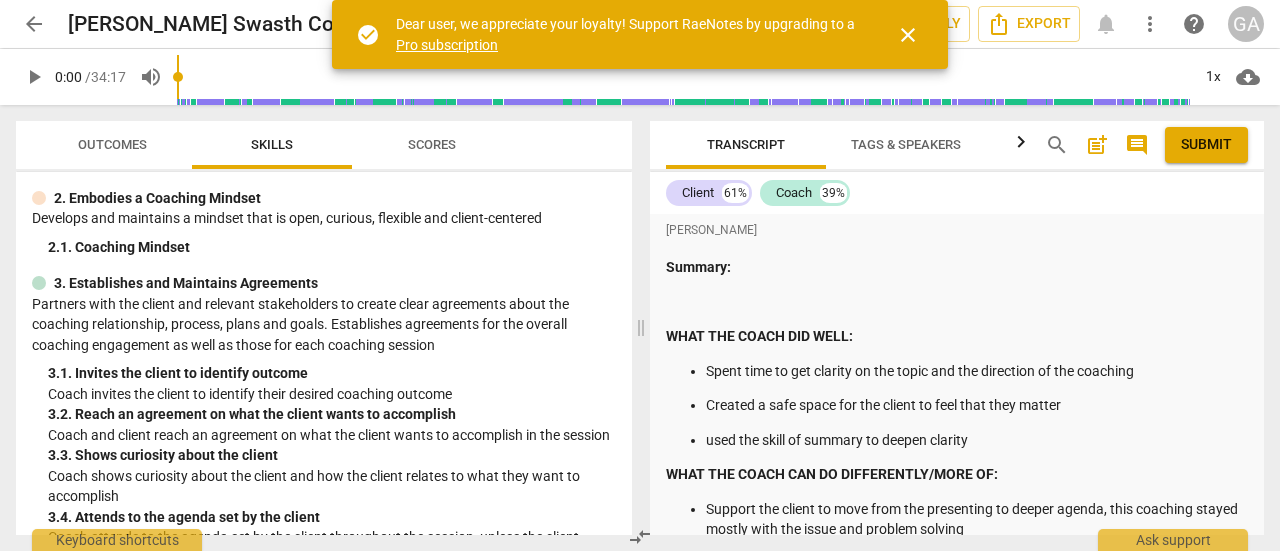 scroll, scrollTop: 170, scrollLeft: 0, axis: vertical 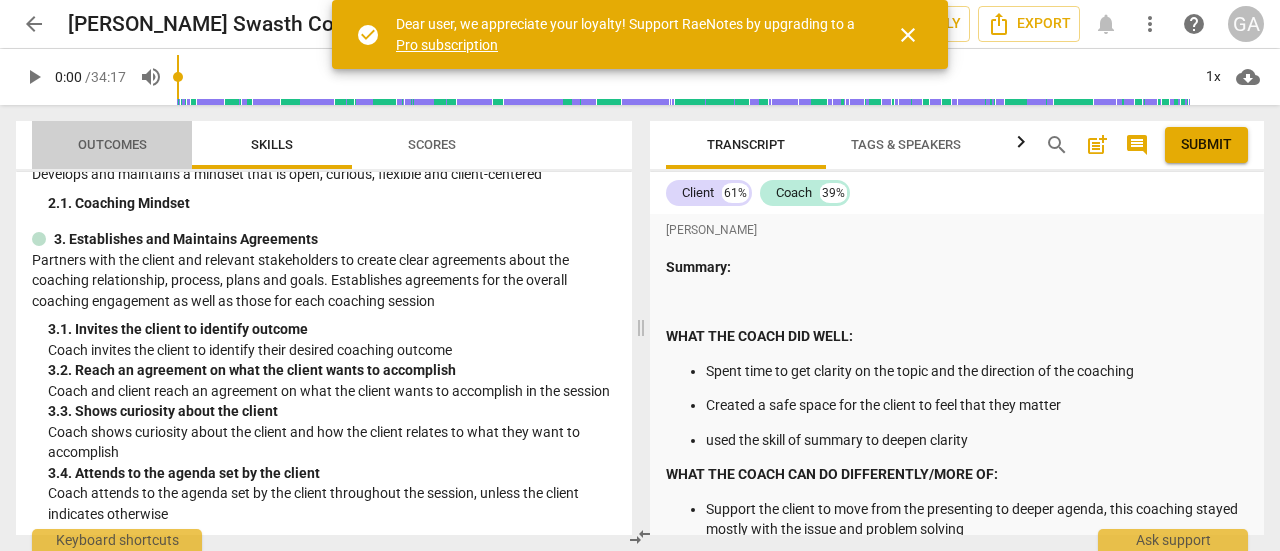 click on "Outcomes" at bounding box center (112, 144) 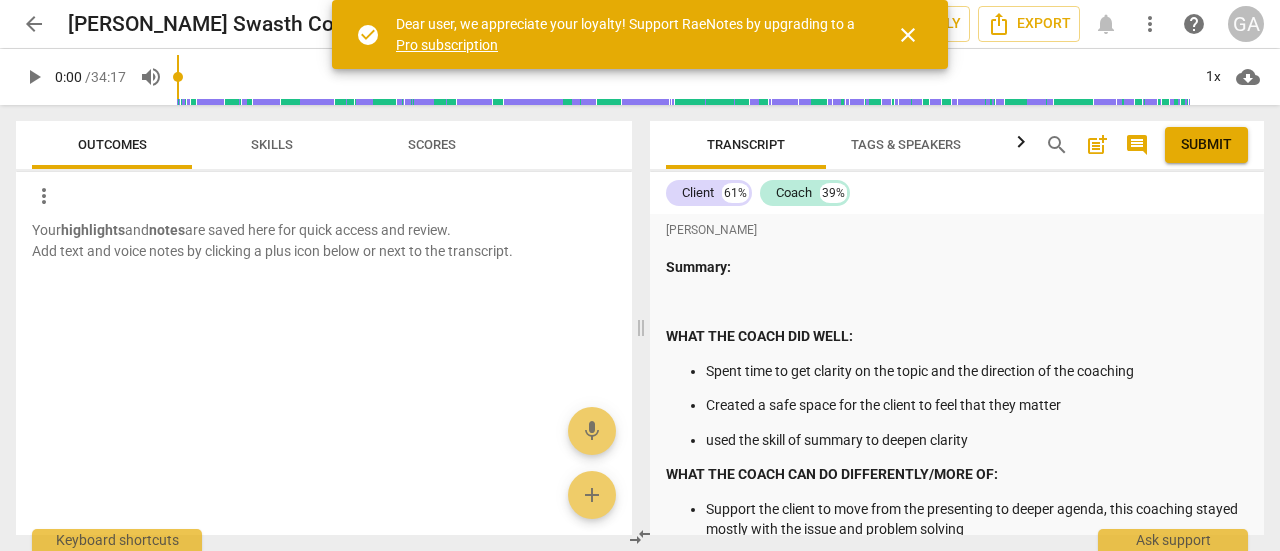 click on "Scores" at bounding box center [432, 145] 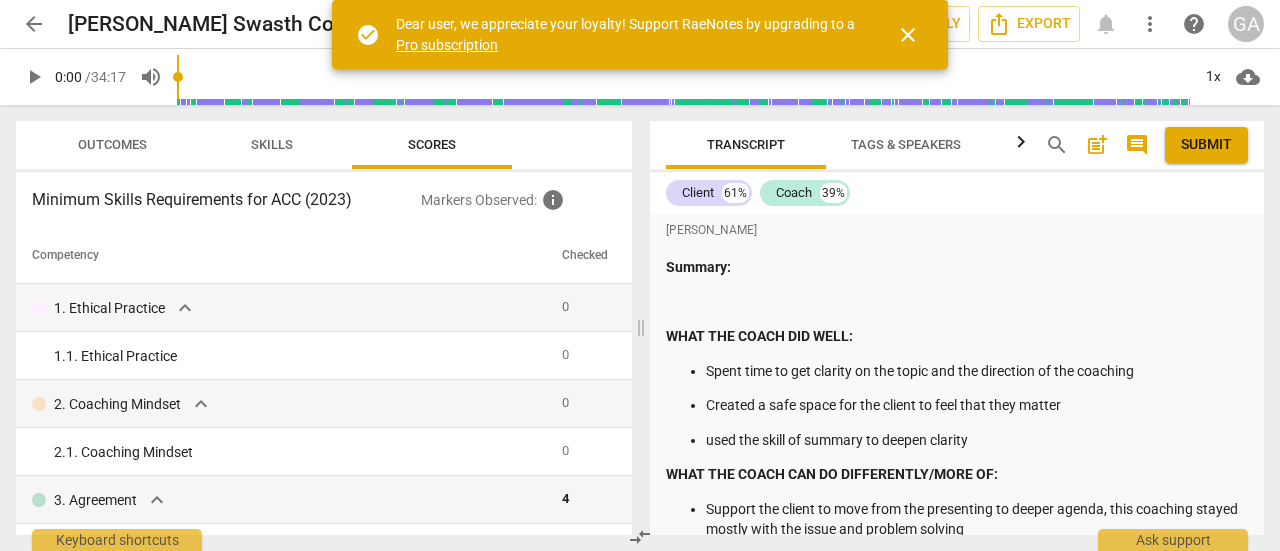 type 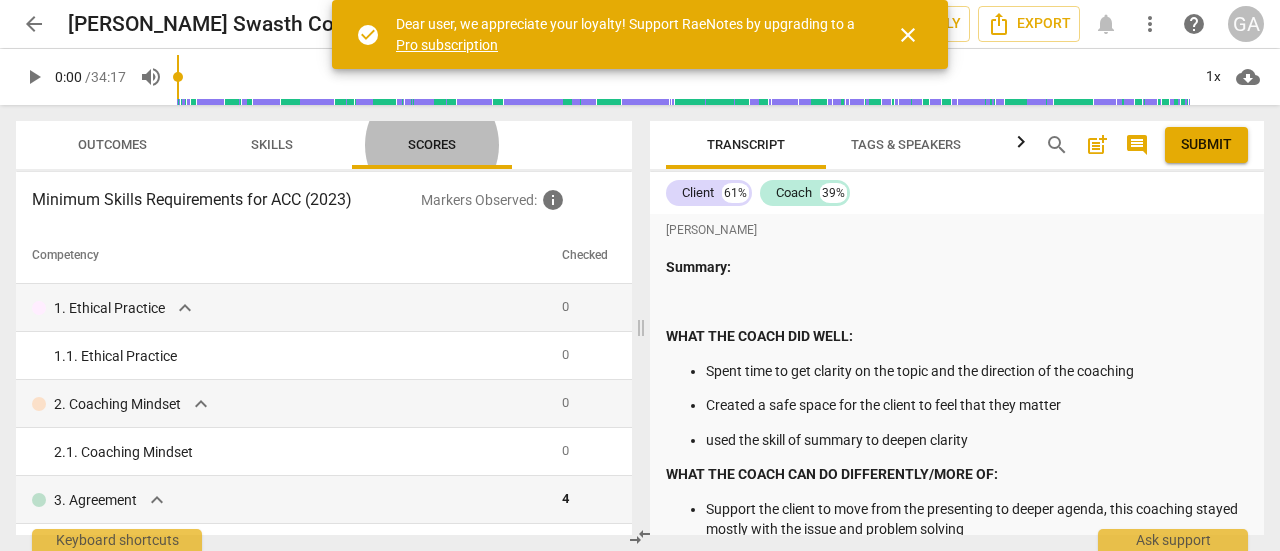 click on "close" at bounding box center (908, 35) 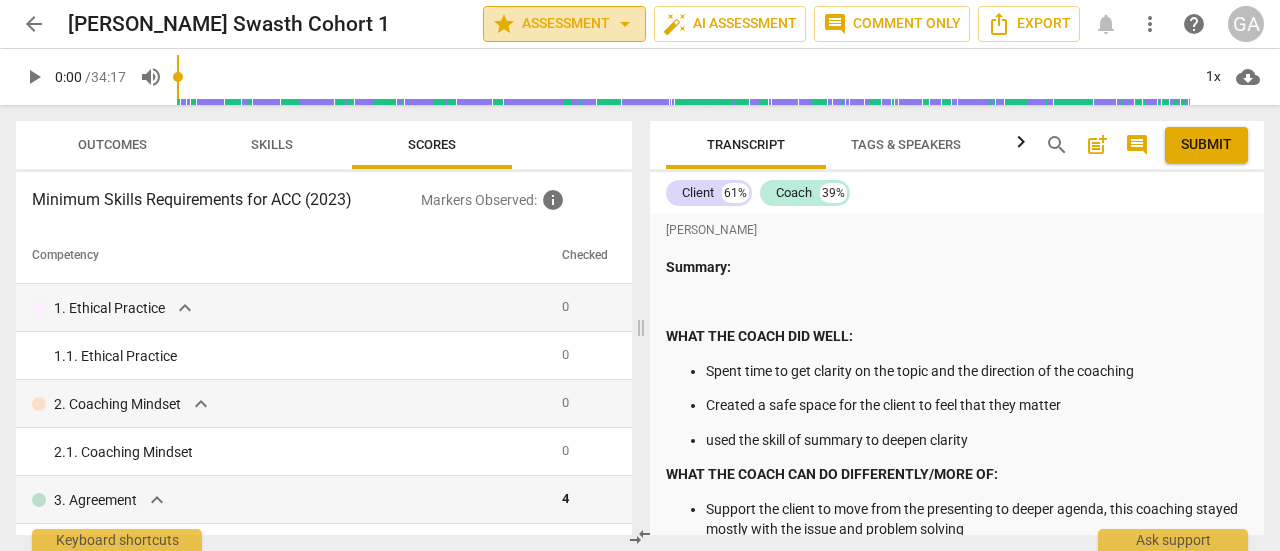 click on "star    Assessment   arrow_drop_down" at bounding box center [564, 24] 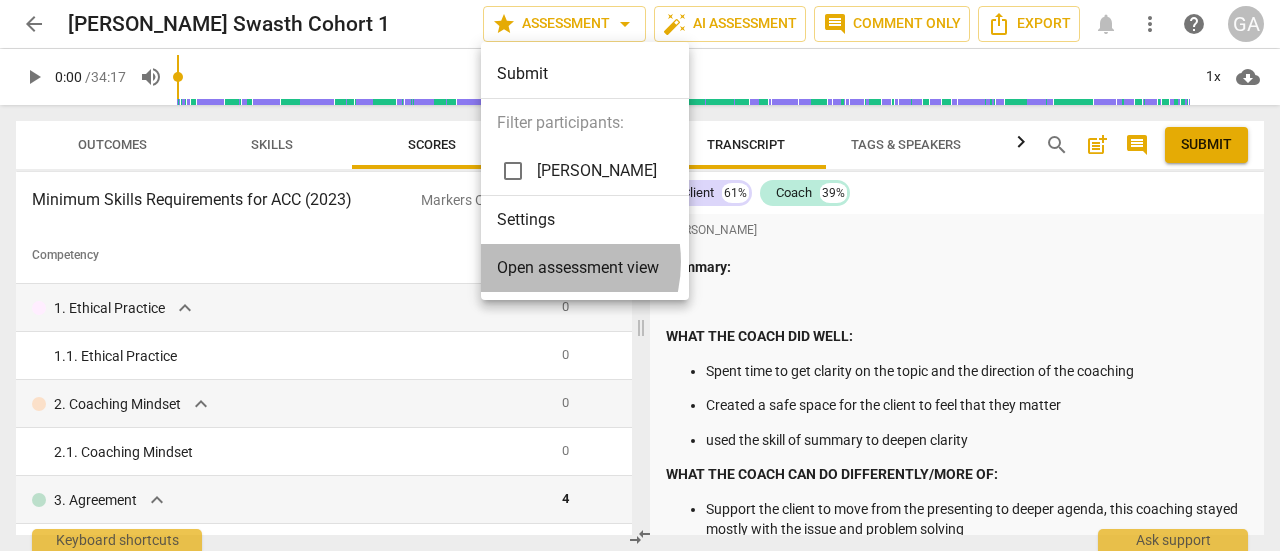 click on "Open assessment view" at bounding box center [578, 268] 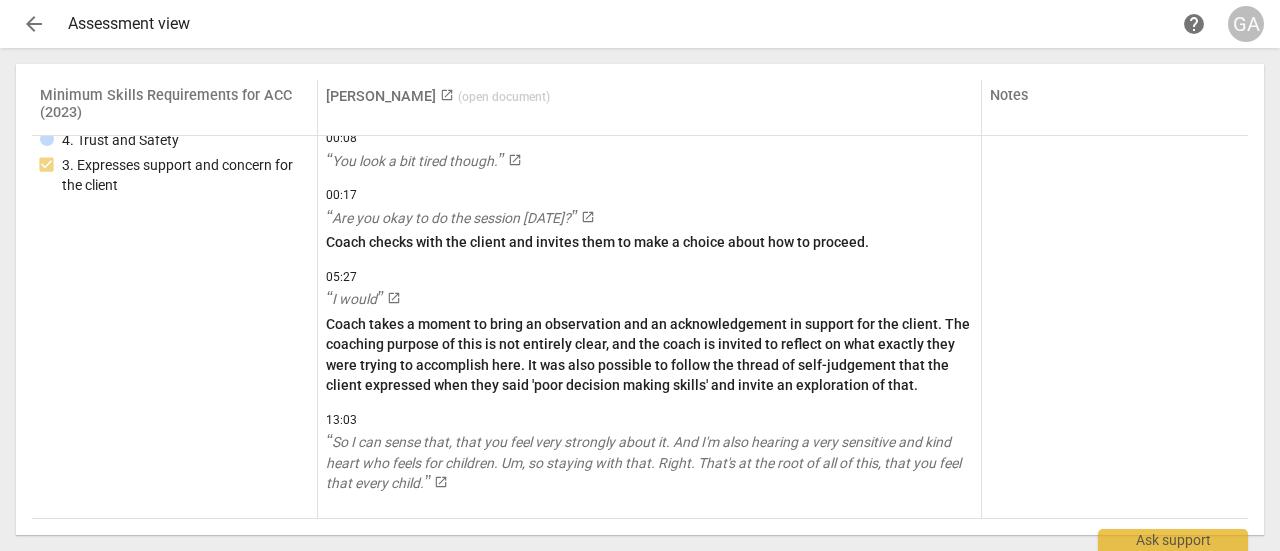 scroll, scrollTop: 877, scrollLeft: 0, axis: vertical 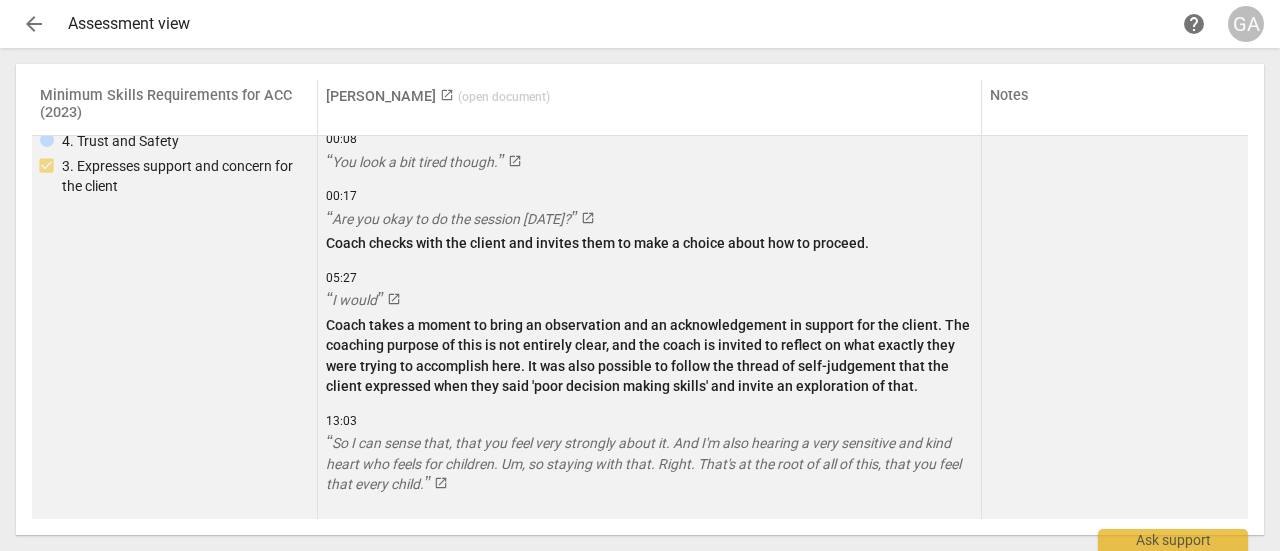 click on "4. Trust and Safety 3. Expresses support and concern for the client" at bounding box center [175, 321] 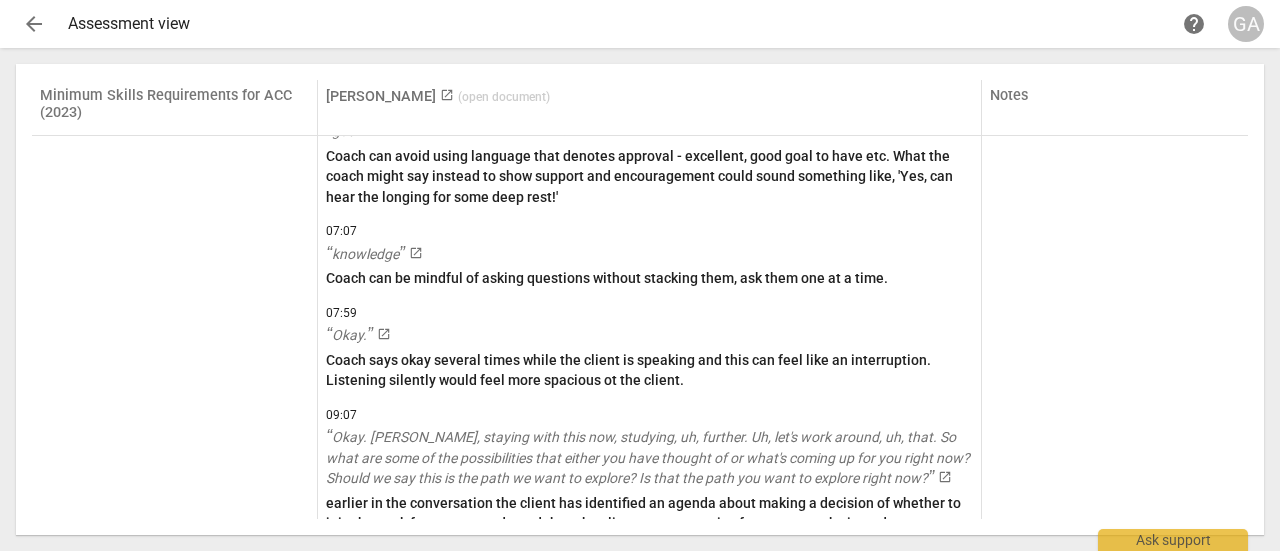 scroll, scrollTop: 1993, scrollLeft: 0, axis: vertical 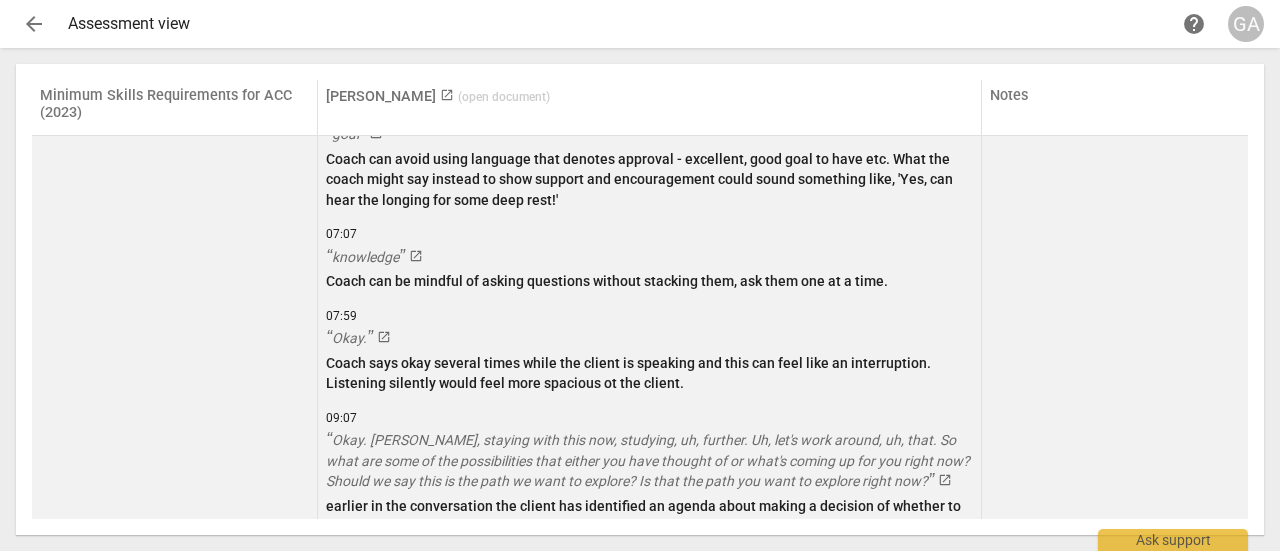 click on "Note" at bounding box center [175, 472] 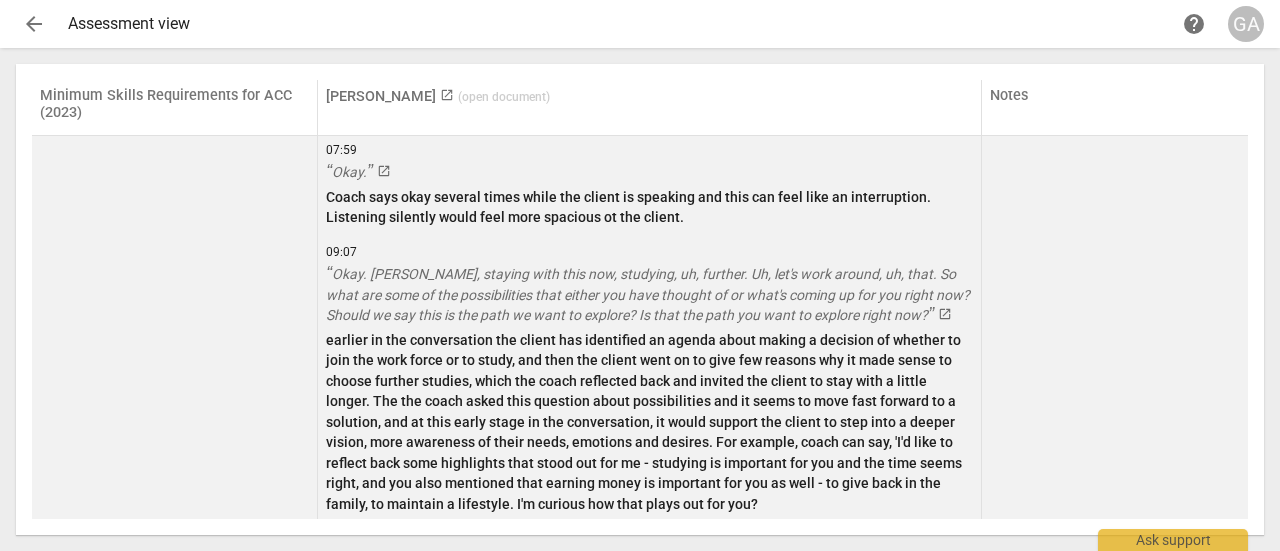 scroll, scrollTop: 2160, scrollLeft: 0, axis: vertical 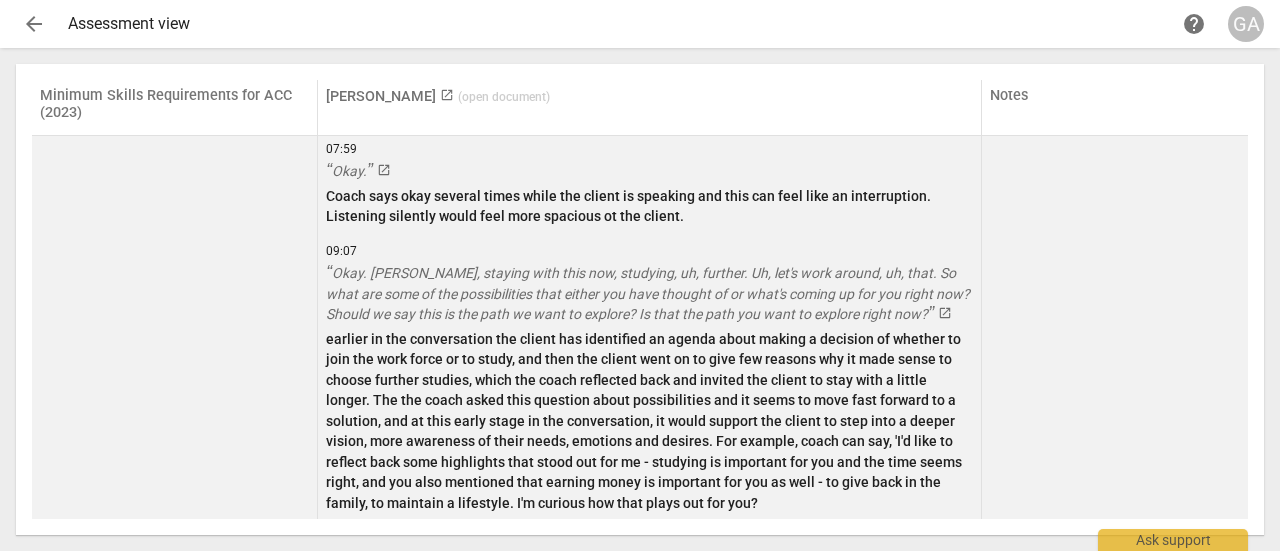 click on "Note" at bounding box center (175, 305) 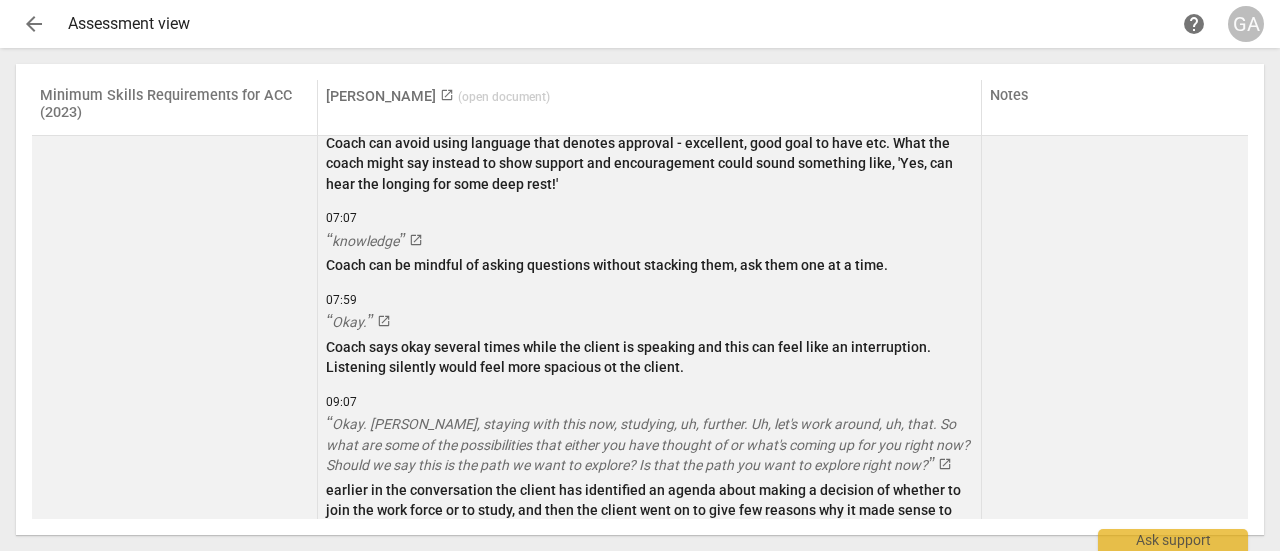 scroll, scrollTop: 1833, scrollLeft: 0, axis: vertical 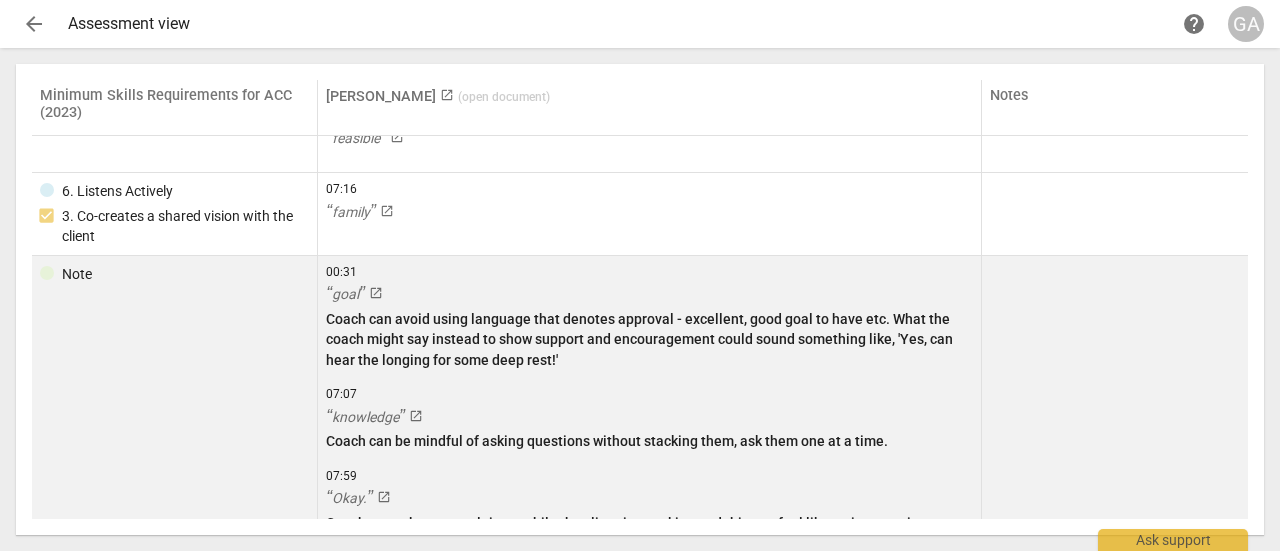 click on "Note" at bounding box center [175, 632] 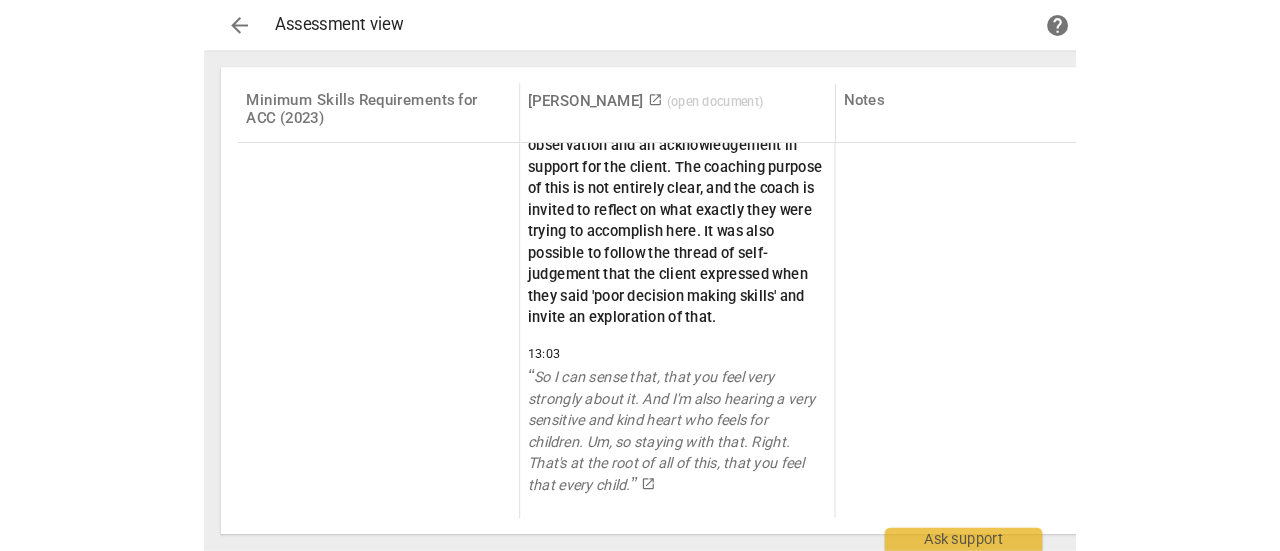 scroll, scrollTop: 1924, scrollLeft: 0, axis: vertical 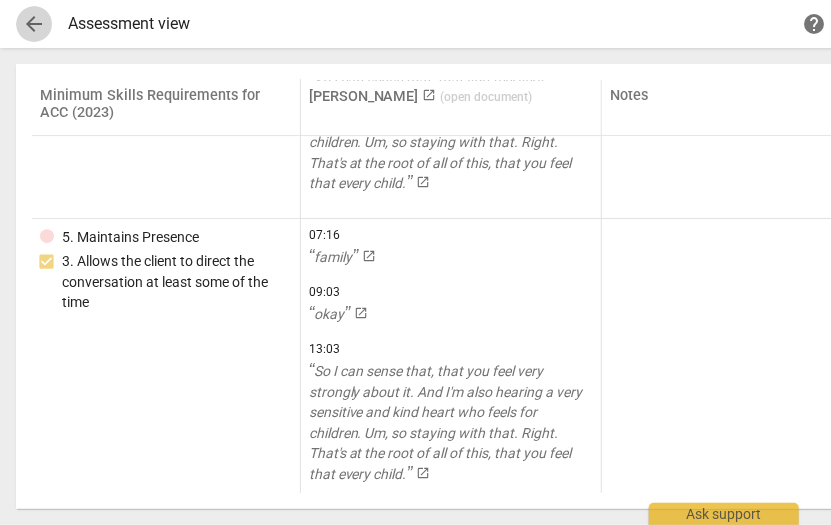 click on "arrow_back" at bounding box center [34, 24] 